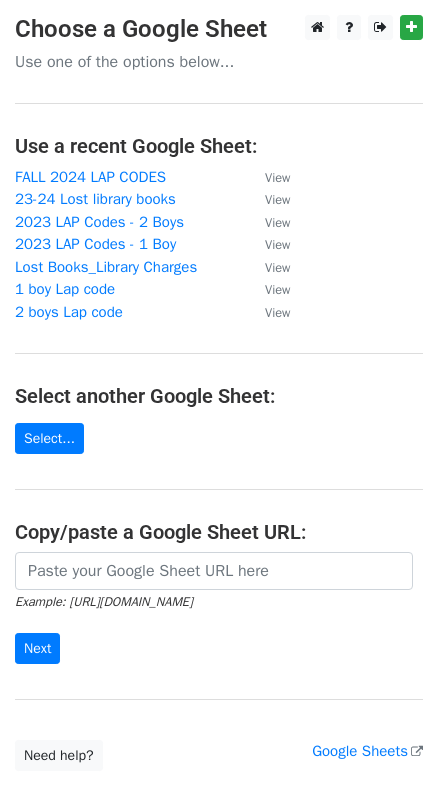 scroll, scrollTop: 0, scrollLeft: 0, axis: both 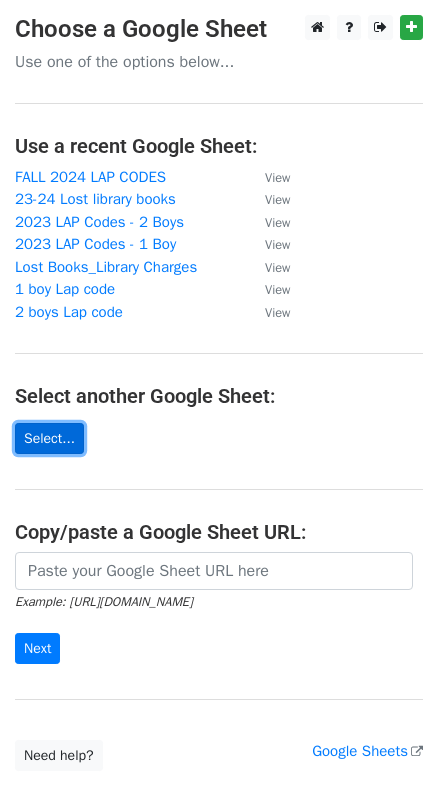 click on "Select..." at bounding box center (49, 438) 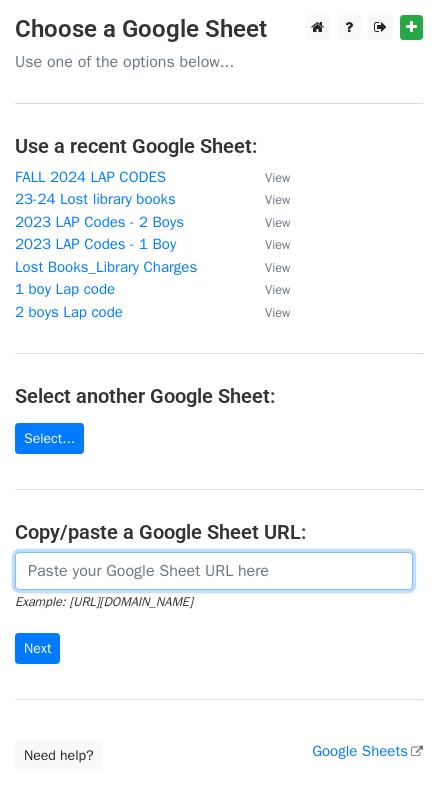 click at bounding box center (214, 571) 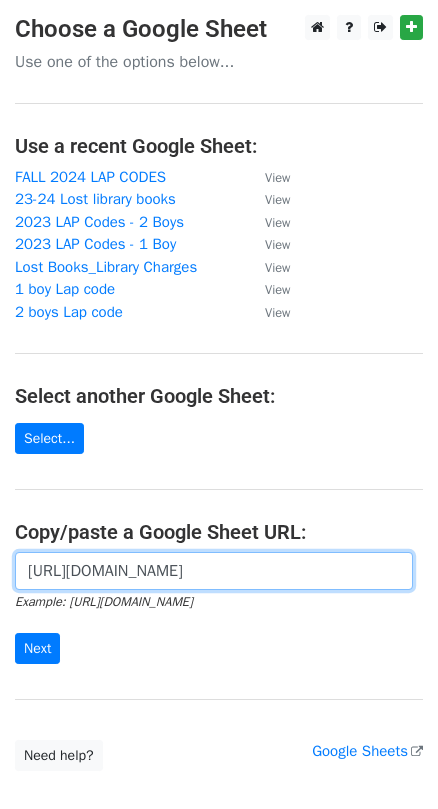 scroll, scrollTop: 0, scrollLeft: 438, axis: horizontal 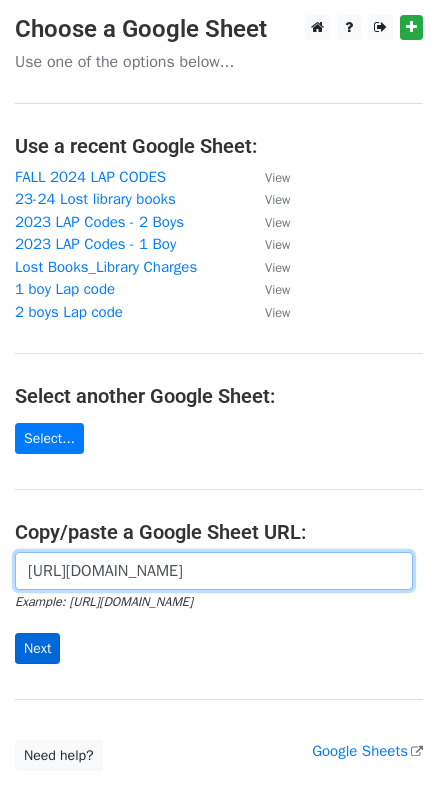 type on "[URL][DOMAIN_NAME]" 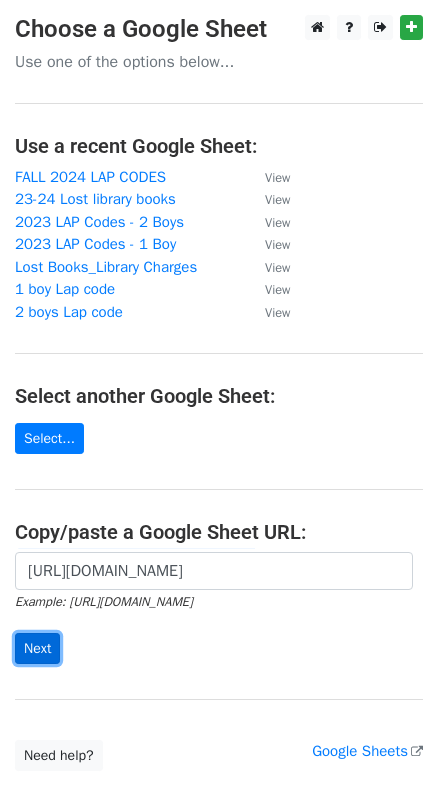 click on "Next" at bounding box center [37, 648] 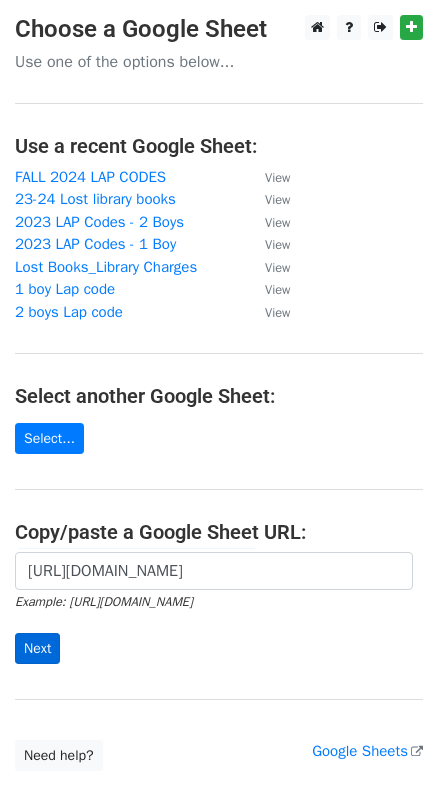 scroll, scrollTop: 0, scrollLeft: 0, axis: both 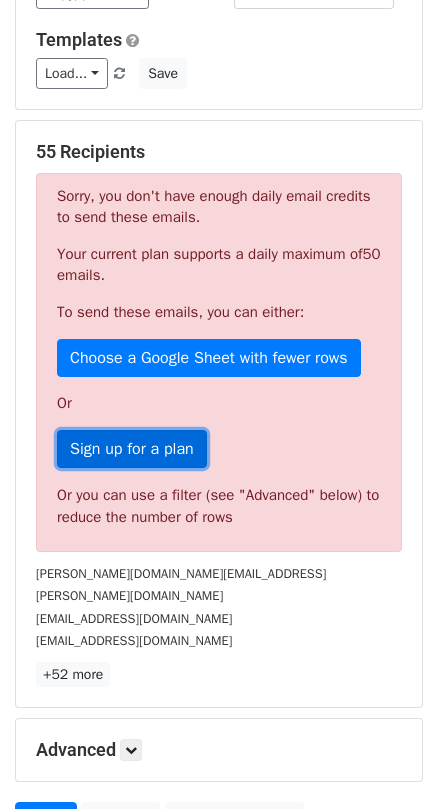 click on "Sign up for a plan" at bounding box center (132, 449) 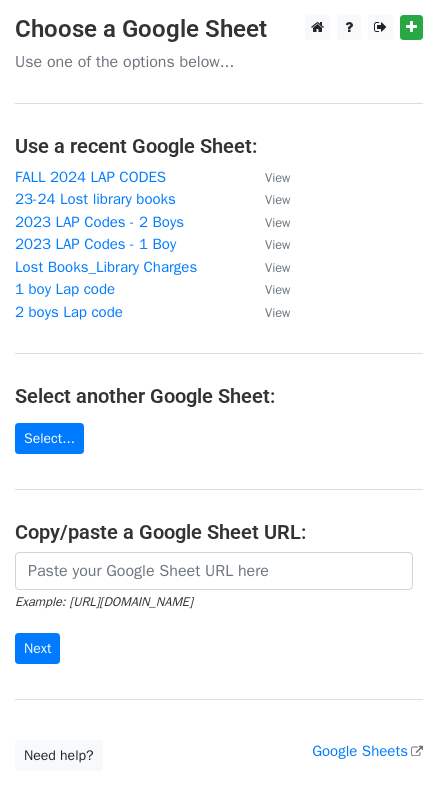 scroll, scrollTop: 0, scrollLeft: 0, axis: both 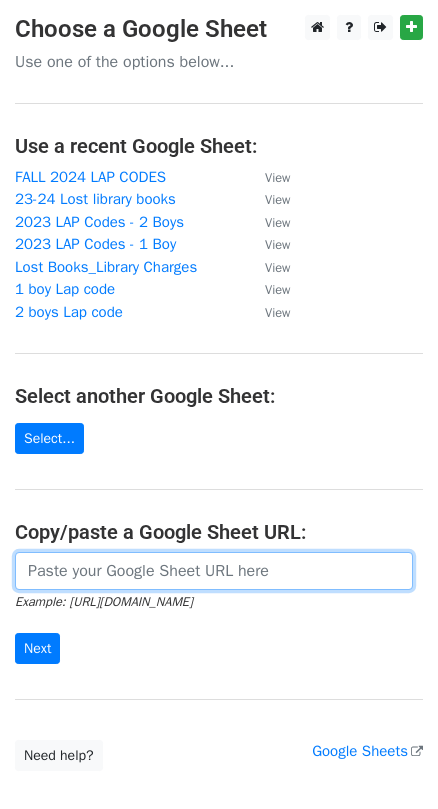 click at bounding box center [214, 571] 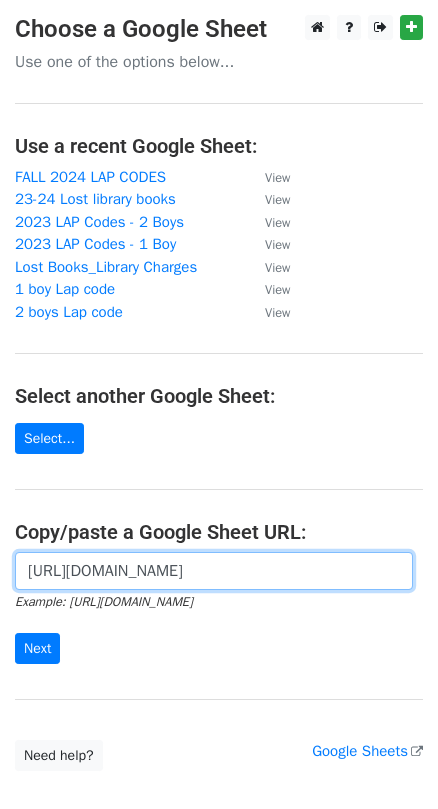 scroll, scrollTop: 0, scrollLeft: 438, axis: horizontal 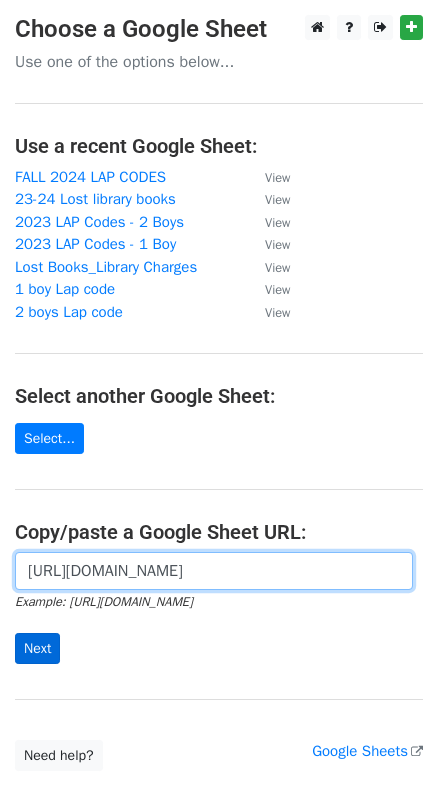 type on "[URL][DOMAIN_NAME]" 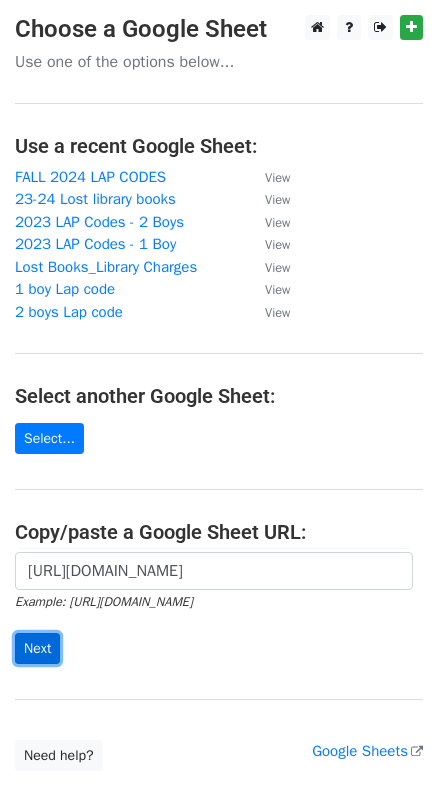 scroll, scrollTop: 0, scrollLeft: 0, axis: both 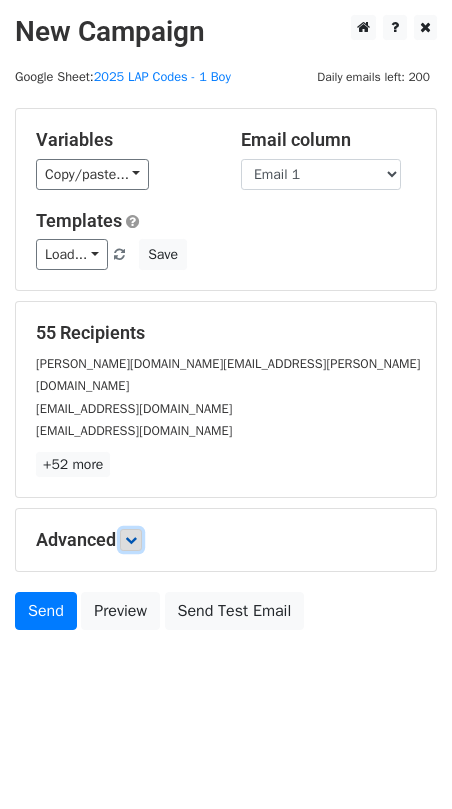 click at bounding box center (131, 540) 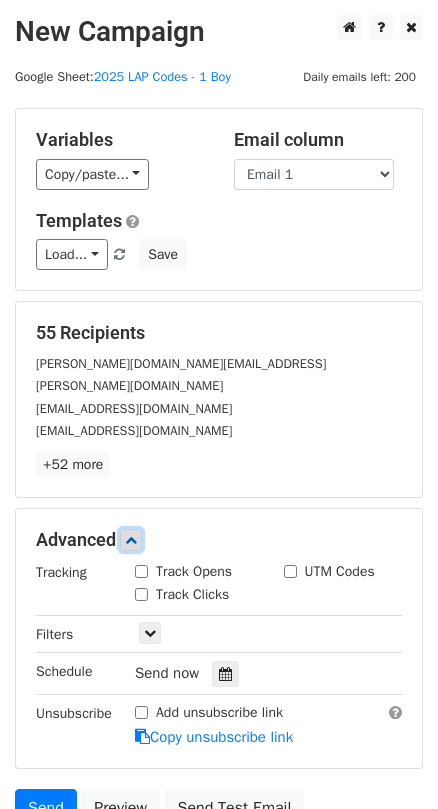 click at bounding box center [131, 540] 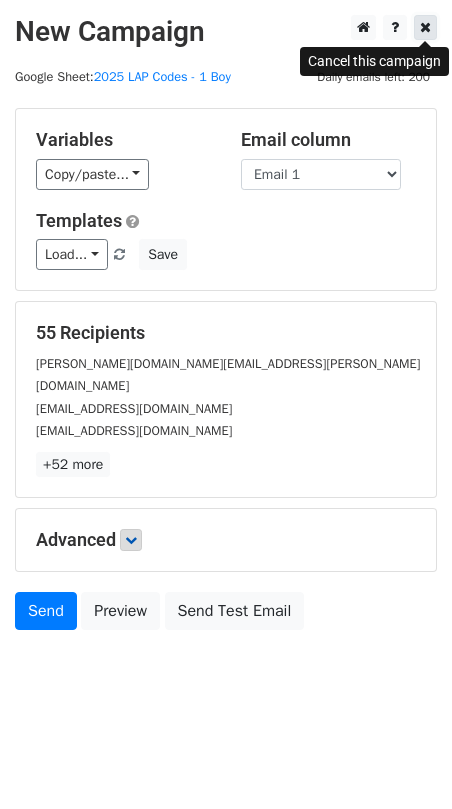 click at bounding box center [425, 27] 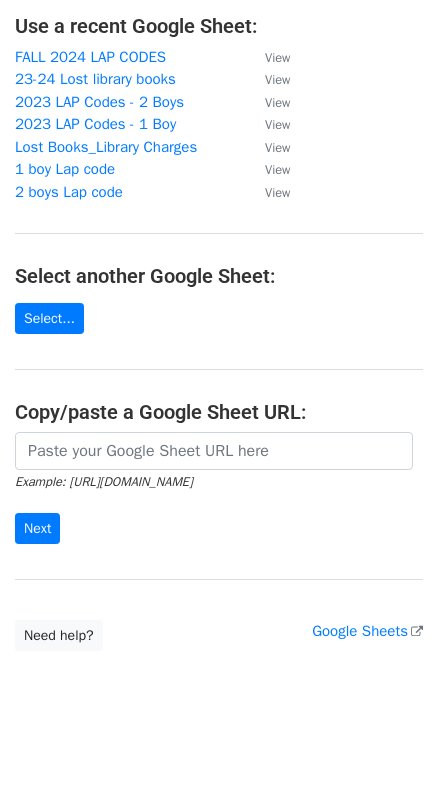 scroll, scrollTop: 0, scrollLeft: 0, axis: both 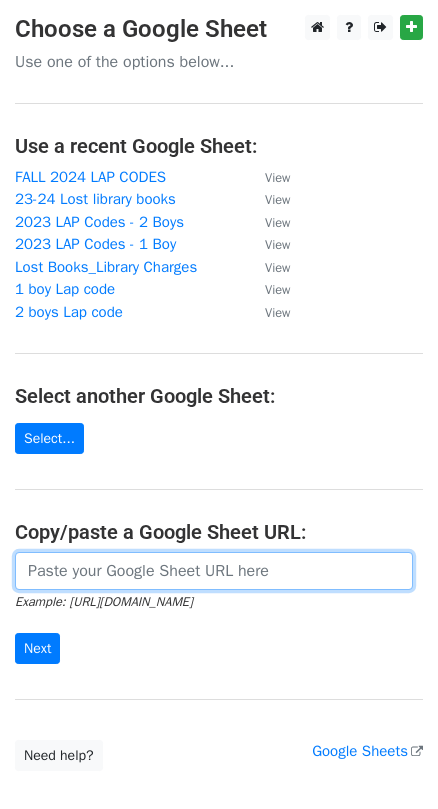 click at bounding box center [214, 571] 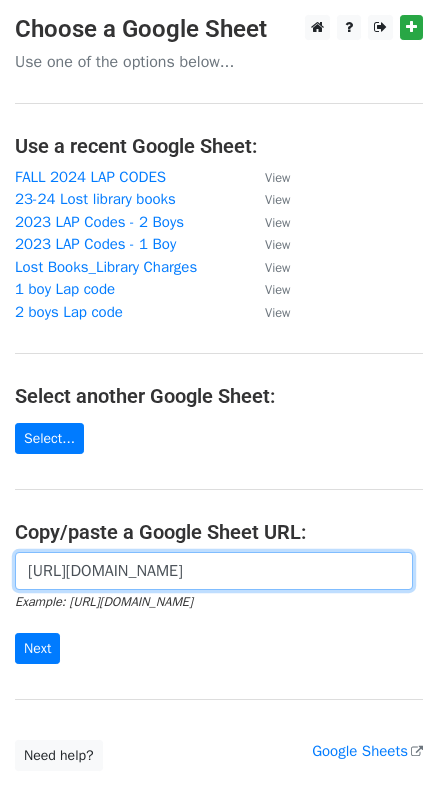 scroll, scrollTop: 0, scrollLeft: 438, axis: horizontal 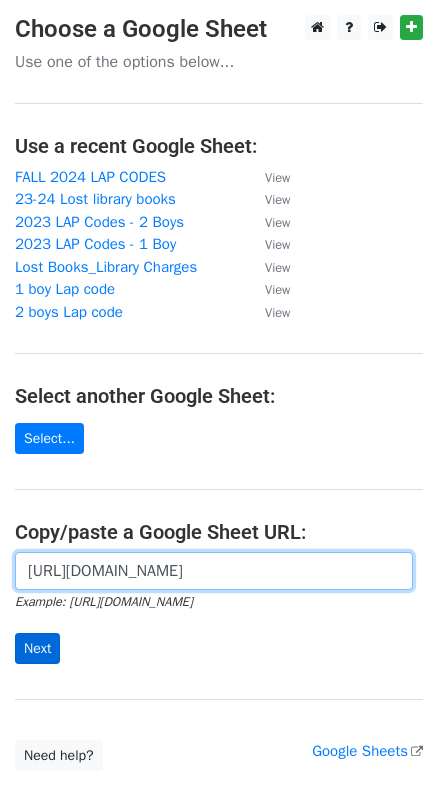 type on "https://docs.google.com/spreadsheets/d/1ckeVGcHbzuOhWH4eZUGMXV_KZetPAhikiLfBIb9_nEc/edit?gid=0#gid=0" 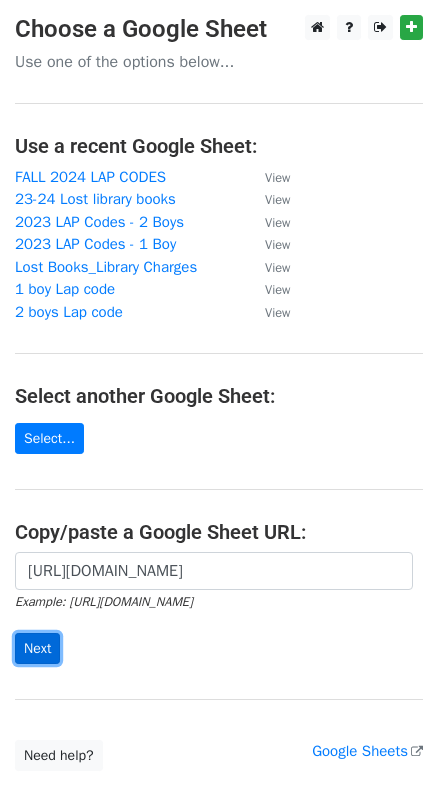 click on "Next" at bounding box center [37, 648] 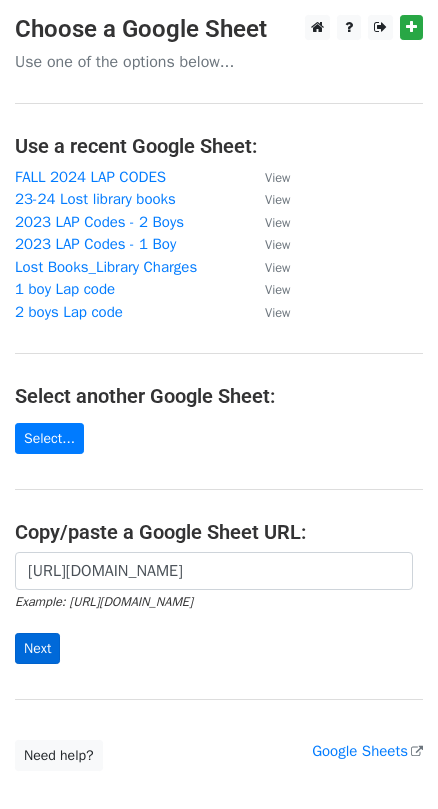 scroll, scrollTop: 0, scrollLeft: 0, axis: both 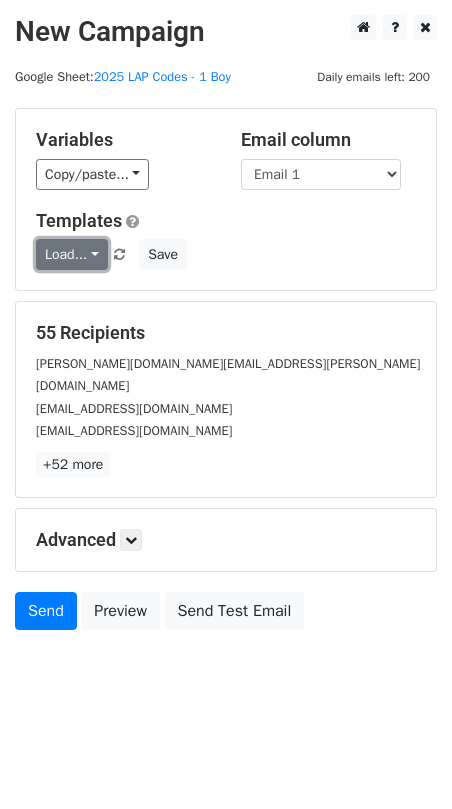 click on "Load..." at bounding box center (72, 254) 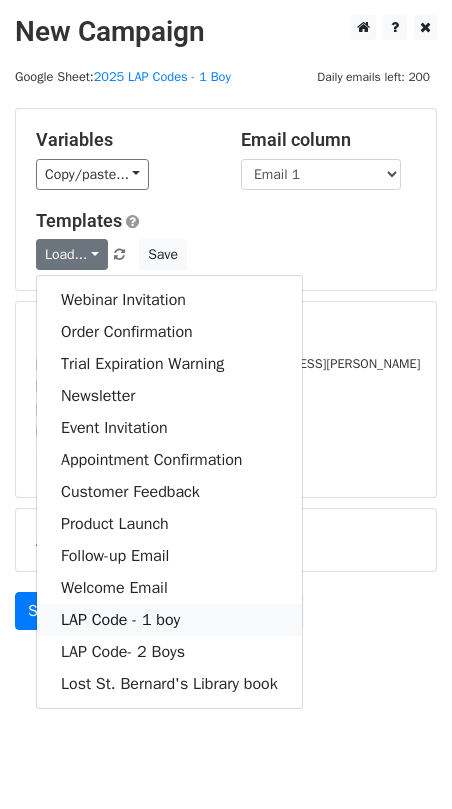 click on "LAP Code - 1 boy" at bounding box center [169, 620] 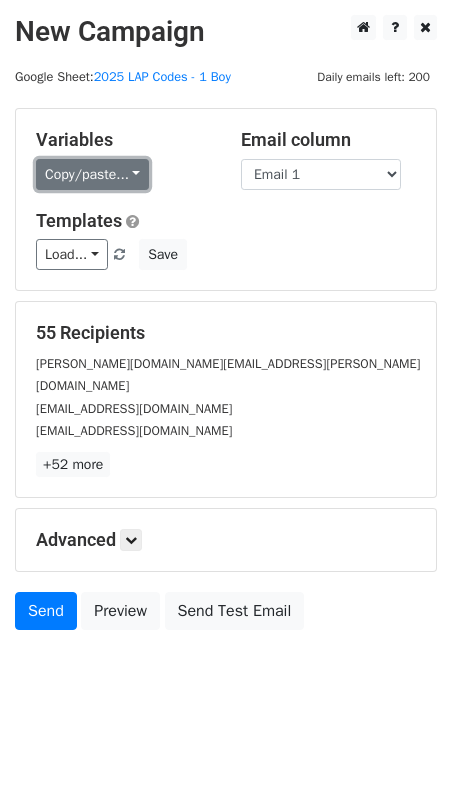 click on "Copy/paste..." at bounding box center (92, 174) 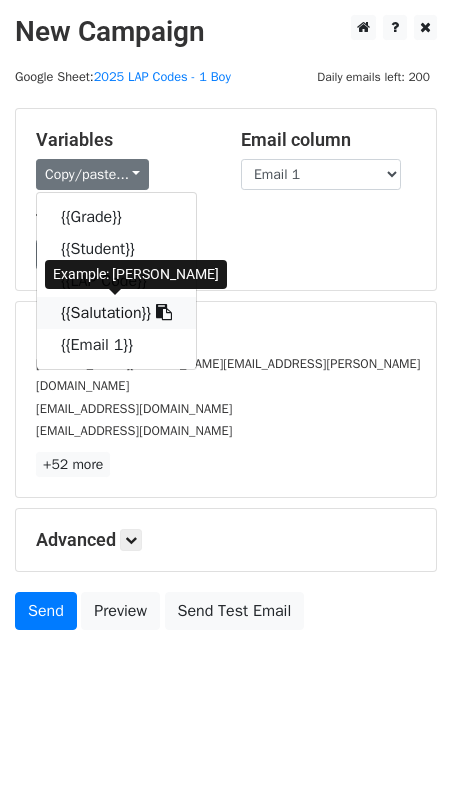 click on "{{Salutation}}" at bounding box center (116, 313) 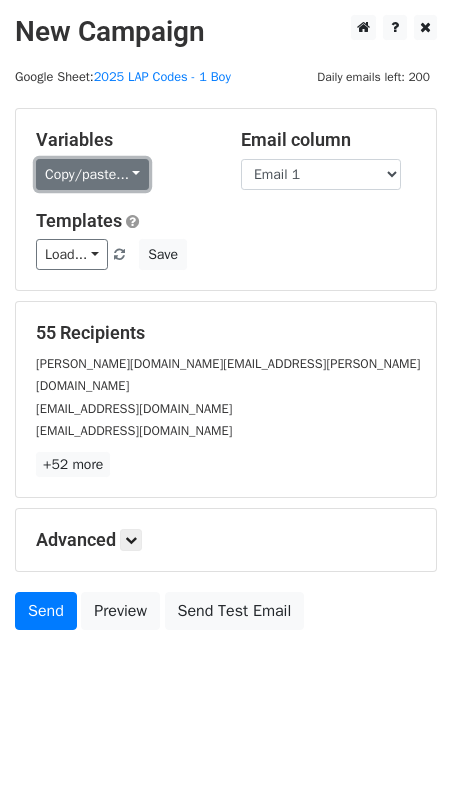 click on "Copy/paste..." at bounding box center [92, 174] 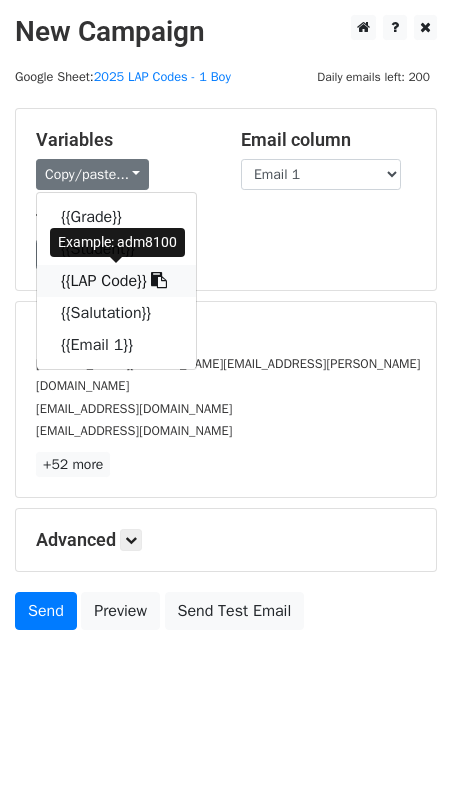 click on "{{LAP Code}}" at bounding box center (116, 281) 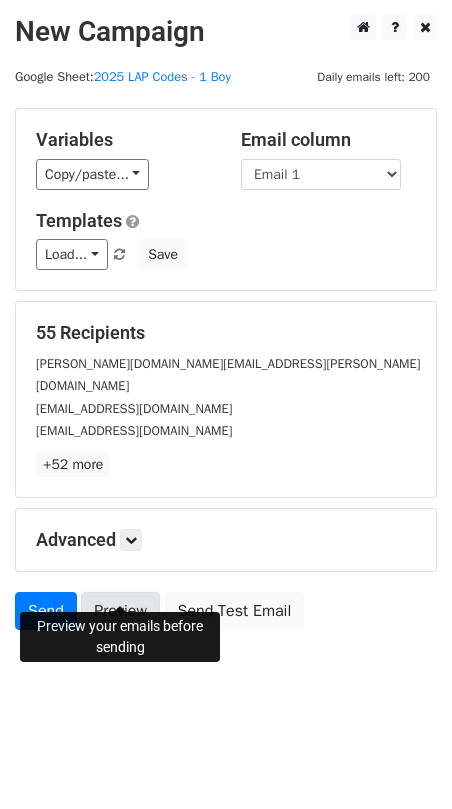 click on "Preview" at bounding box center (120, 611) 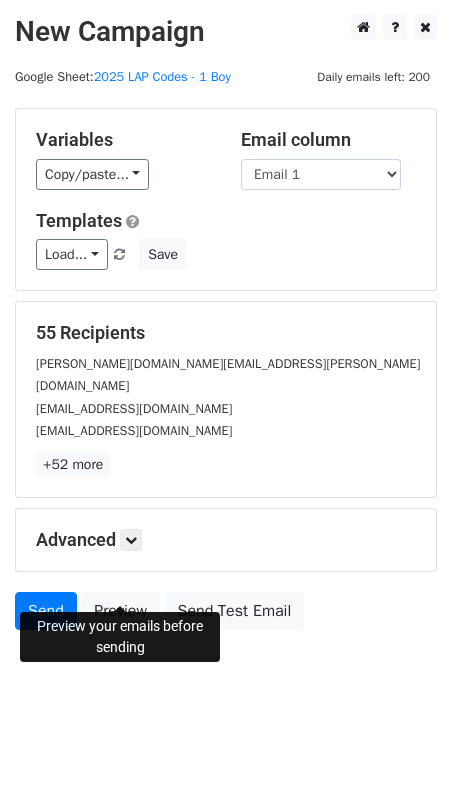 click on "New Campaign
Daily emails left: 200
Google Sheet:
2025 LAP Codes - 1 Boy
Variables
Copy/paste...
{{Grade}}
{{Student}}
{{LAP Code}}
{{Salutation}}
{{Email 1}}
Email column
Grade
Student
LAP Code
Salutation
Email 1
Templates
Load...
Webinar Invitation
Order Confirmation
Trial Expiration Warning
Newsletter
Event Invitation
Appointment Confirmation
Customer Feedback
Product Launch
Follow-up Email
Welcome Email
LAP Code - 1 boy
LAP Code- 2 Boys
Lost St. Bernard's Library book
Save
55 Recipients
martin.e.adams.esq@gmail.com
yaquelinanunez@gmail.com
farrahcine@gmail.com
+52 more
55 Recipients
×
martin.e.adams.esq@gmail.com
yaquelinanunez@gmail.com
farrahcine@gmail.com
clairescoville@mac.com
B.adelana@gmail.com
nsanchezy@aol.com" at bounding box center [226, 404] 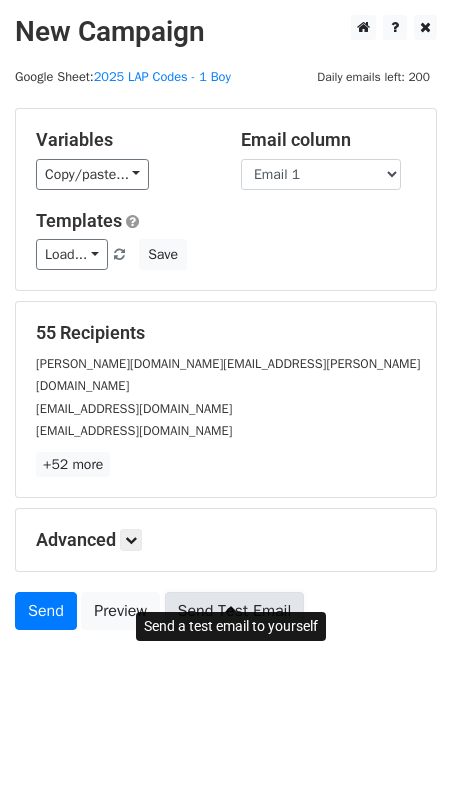 click on "Send Test Email" at bounding box center [235, 611] 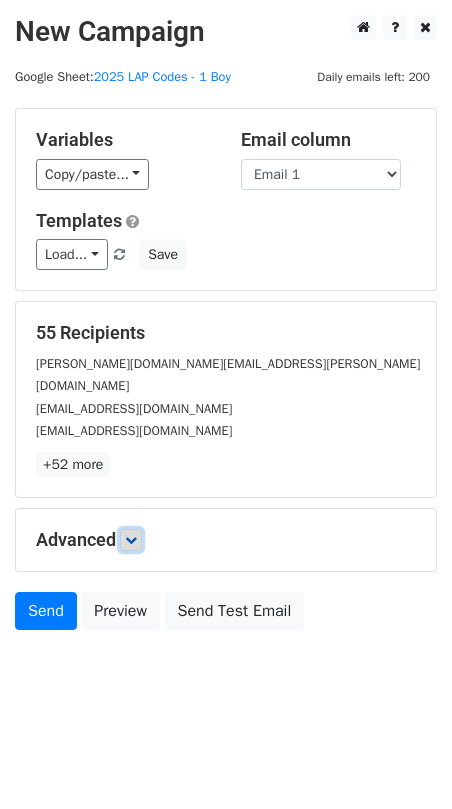 click at bounding box center (131, 540) 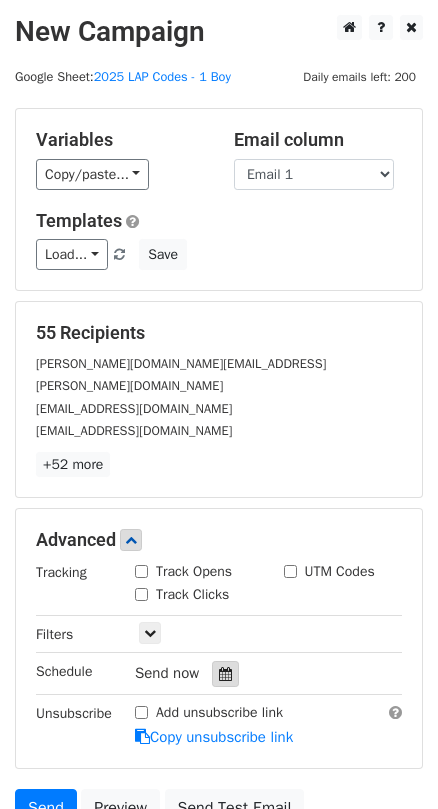 click at bounding box center (225, 674) 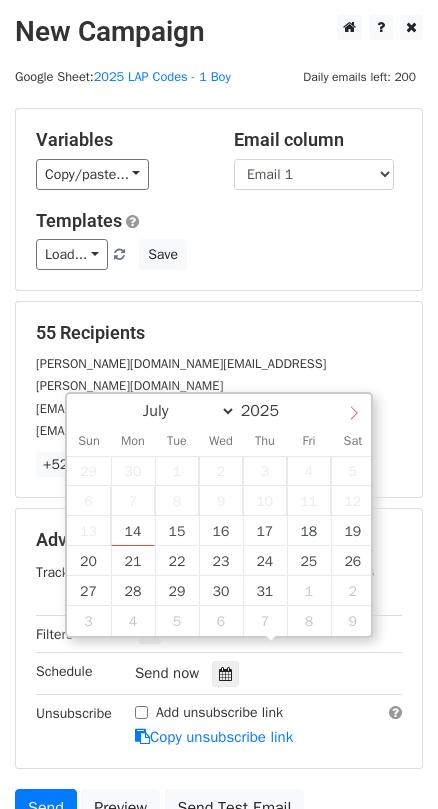 select on "7" 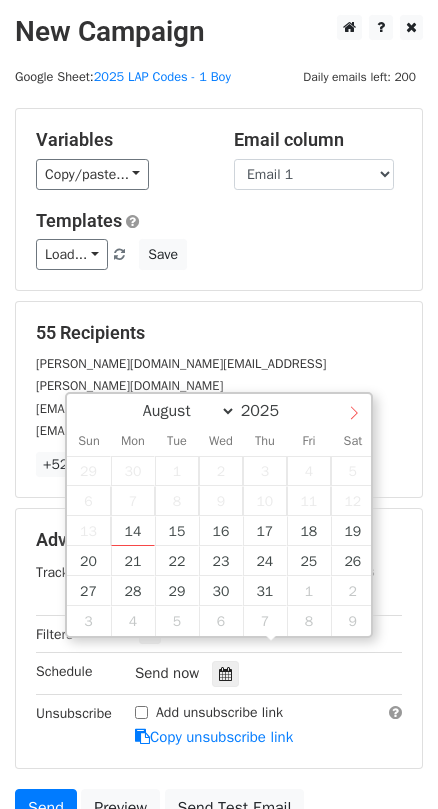 click 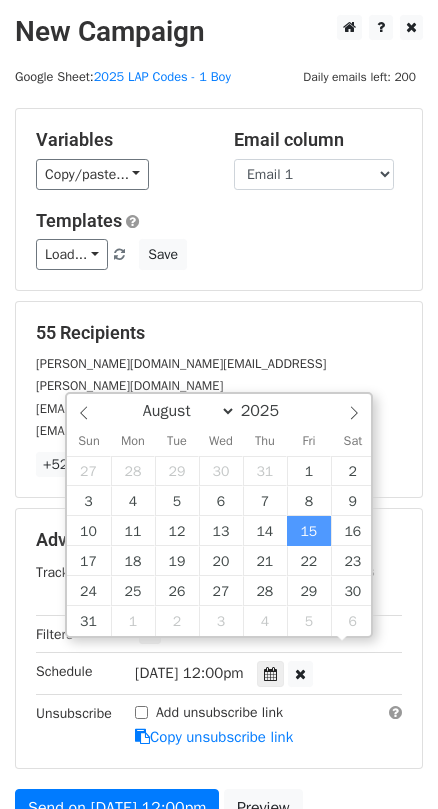 scroll, scrollTop: 0, scrollLeft: 0, axis: both 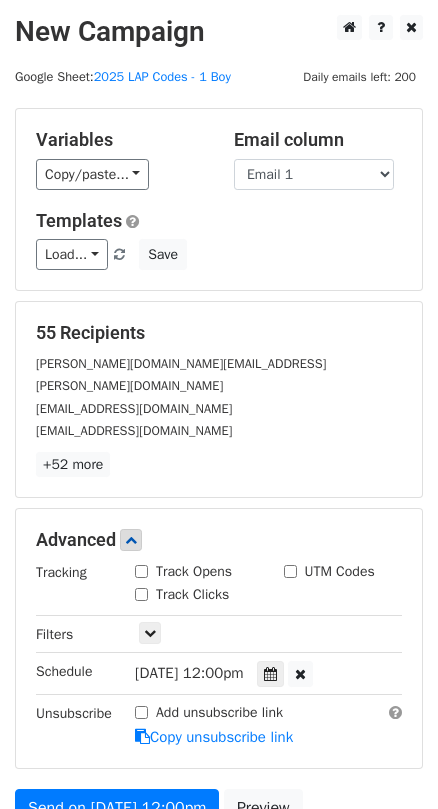 click on "New Campaign
Daily emails left: 200
Google Sheet:
2025 LAP Codes - 1 Boy
Variables
Copy/paste...
{{Grade}}
{{Student}}
{{LAP Code}}
{{Salutation}}
{{Email 1}}
Email column
Grade
Student
LAP Code
Salutation
Email 1
Templates
Load...
Webinar Invitation
Order Confirmation
Trial Expiration Warning
Newsletter
Event Invitation
Appointment Confirmation
Customer Feedback
Product Launch
Follow-up Email
Welcome Email
LAP Code - 1 boy
LAP Code- 2 Boys
Lost St. Bernard's Library book
Save
55 Recipients
martin.e.adams.esq@gmail.com
yaquelinanunez@gmail.com
farrahcine@gmail.com
+52 more
55 Recipients
×
martin.e.adams.esq@gmail.com
yaquelinanunez@gmail.com
farrahcine@gmail.com
clairescoville@mac.com
B.adelana@gmail.com
nsanchezy@aol.com" at bounding box center (219, 450) 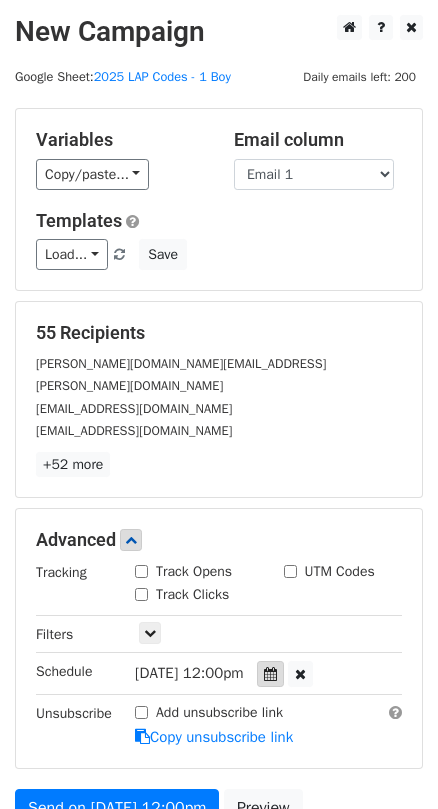 click at bounding box center (270, 674) 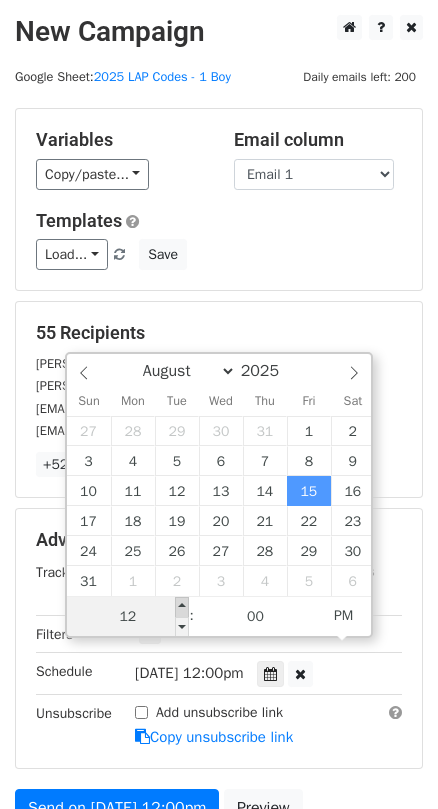 type on "2025-08-15 13:00" 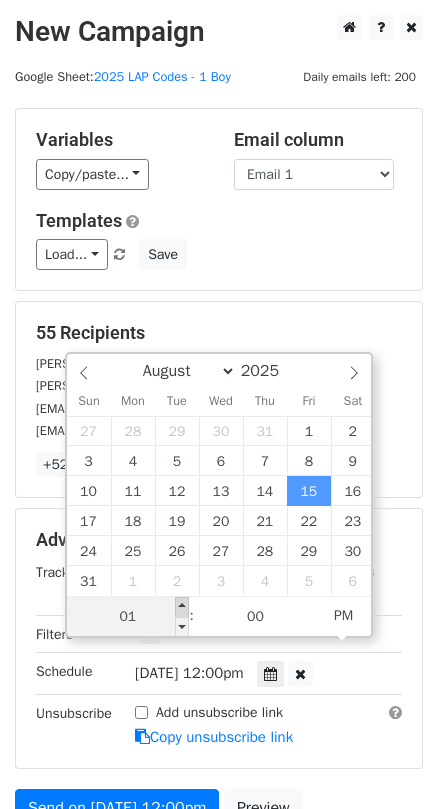 click at bounding box center (182, 607) 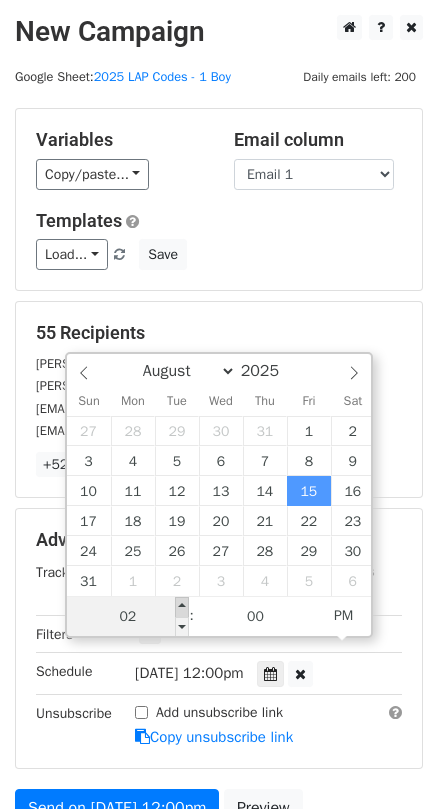 click at bounding box center (182, 607) 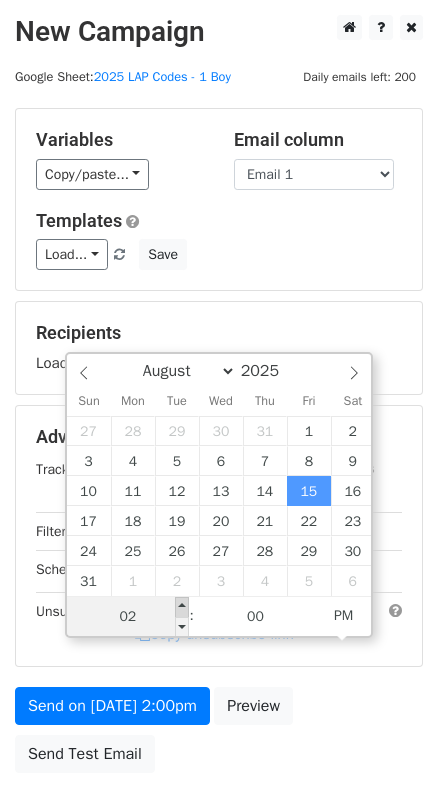 type on "2025-08-15 15:00" 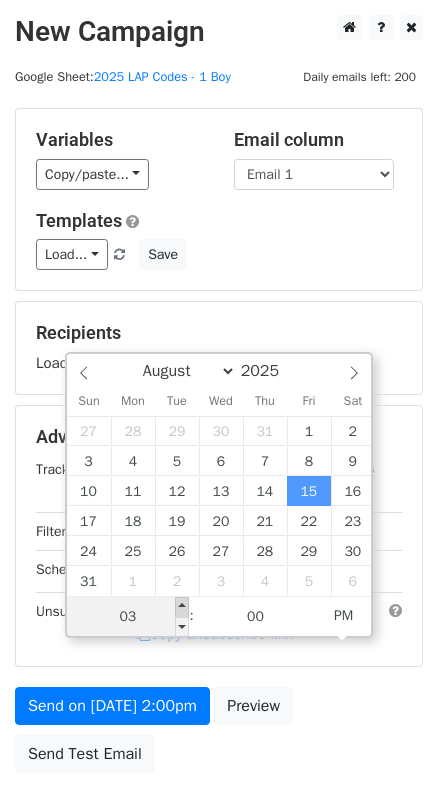 click at bounding box center (182, 607) 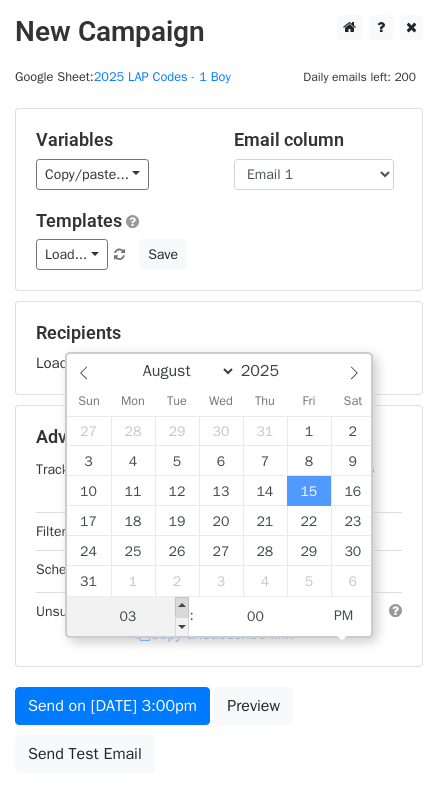 type on "2025-08-15 16:00" 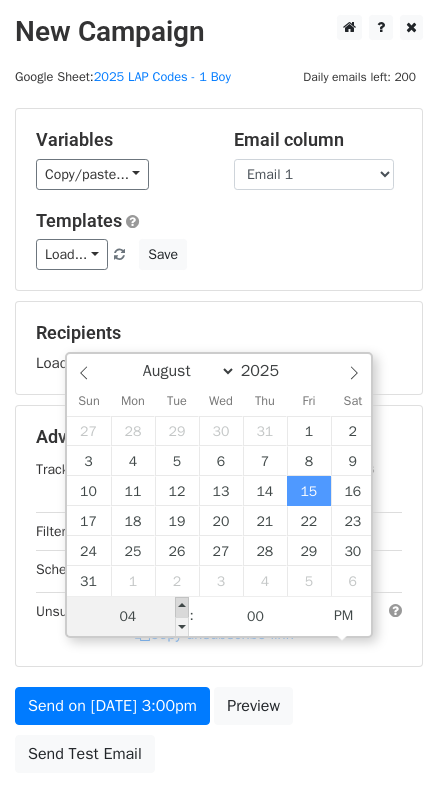 click at bounding box center (182, 607) 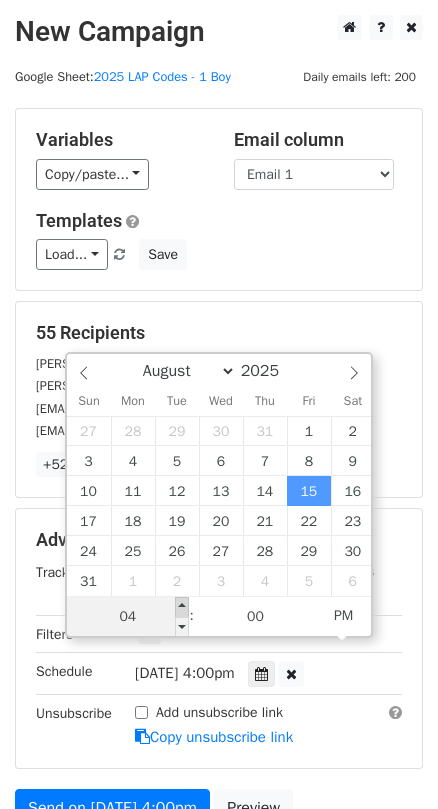 type on "2025-08-15 17:00" 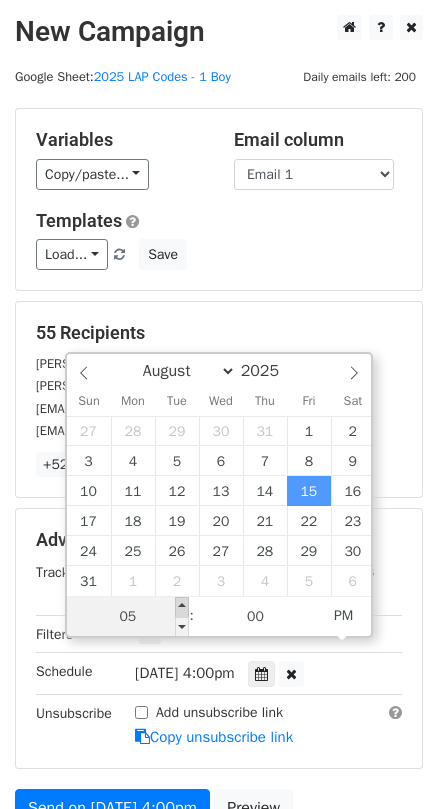 click at bounding box center (182, 607) 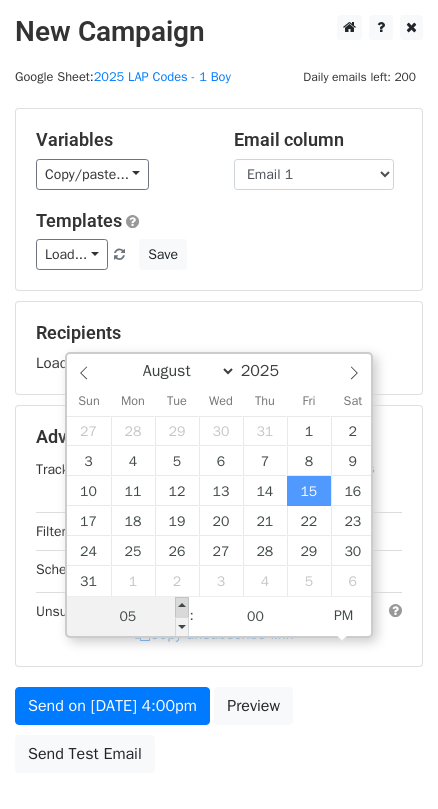 type on "2025-08-15 18:00" 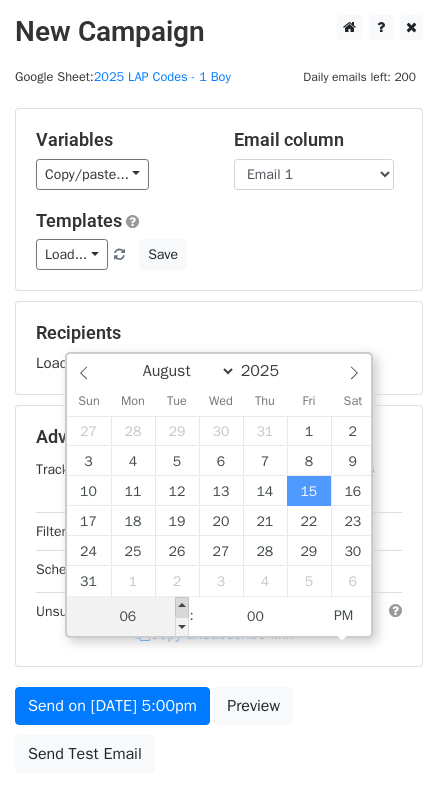 click at bounding box center (182, 607) 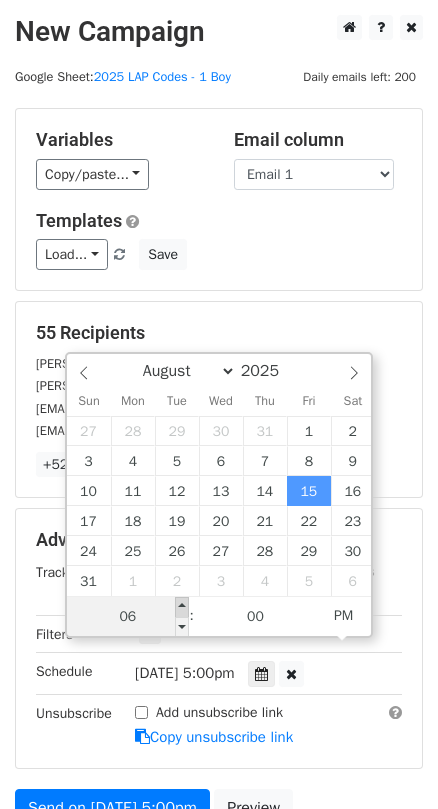 type on "2025-08-15 19:00" 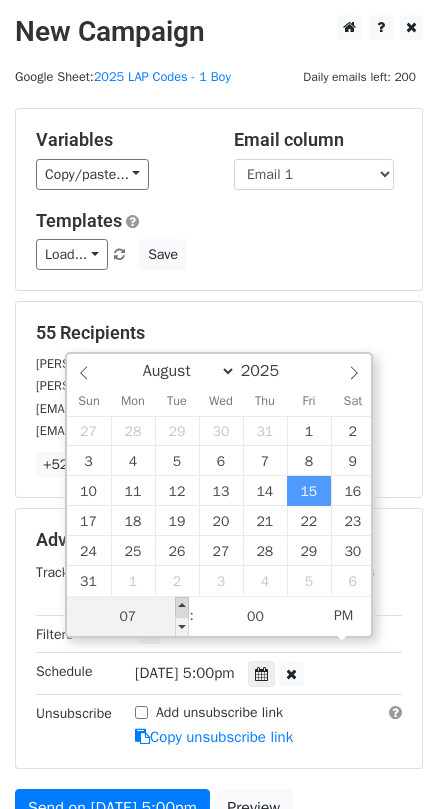 click at bounding box center [182, 607] 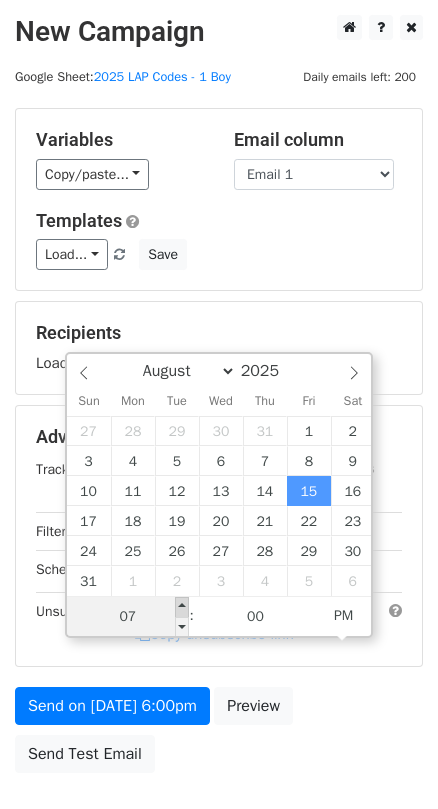 type on "2025-08-15 20:00" 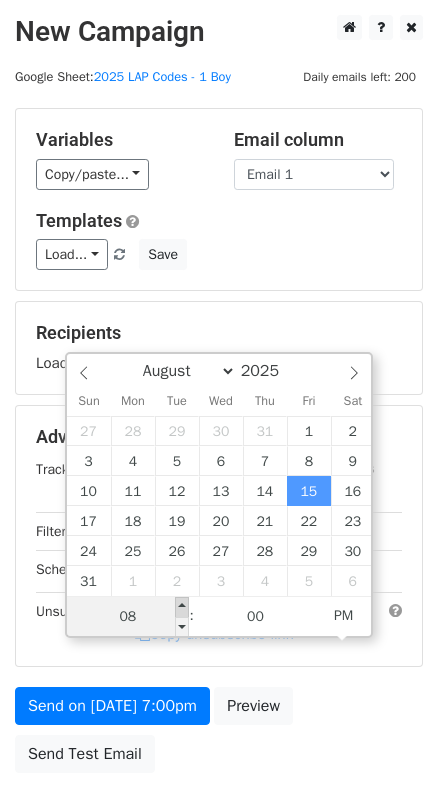 click at bounding box center [182, 607] 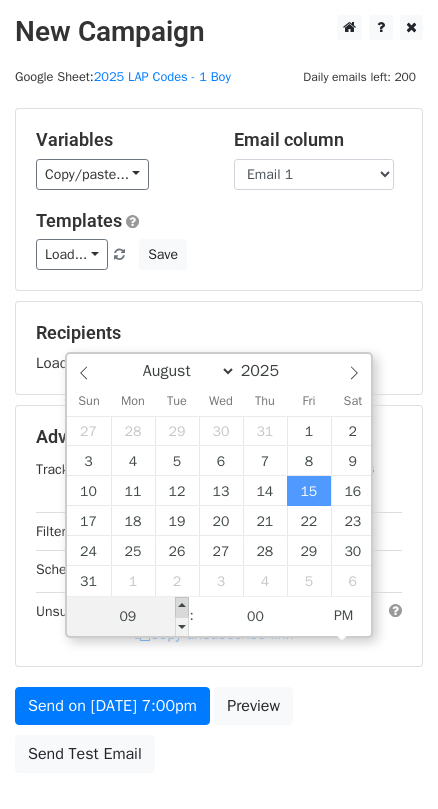 click at bounding box center (182, 607) 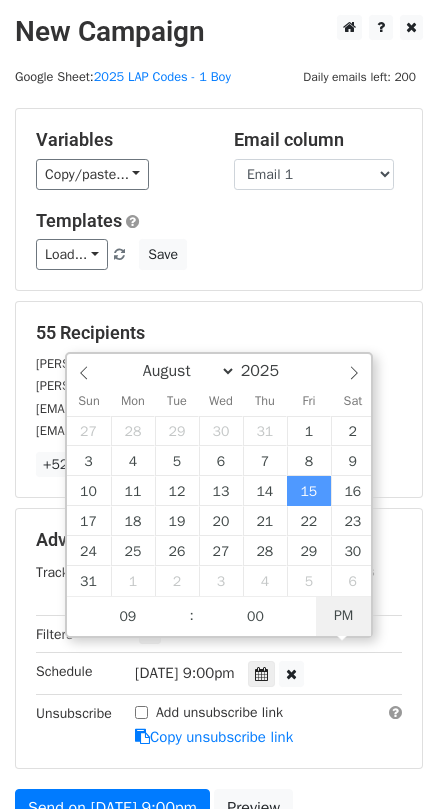 type on "[DATE] 09:00" 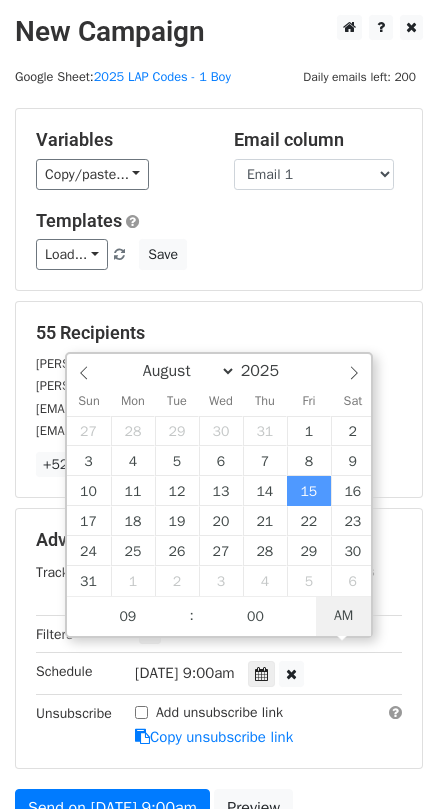 click on "AM" at bounding box center (343, 616) 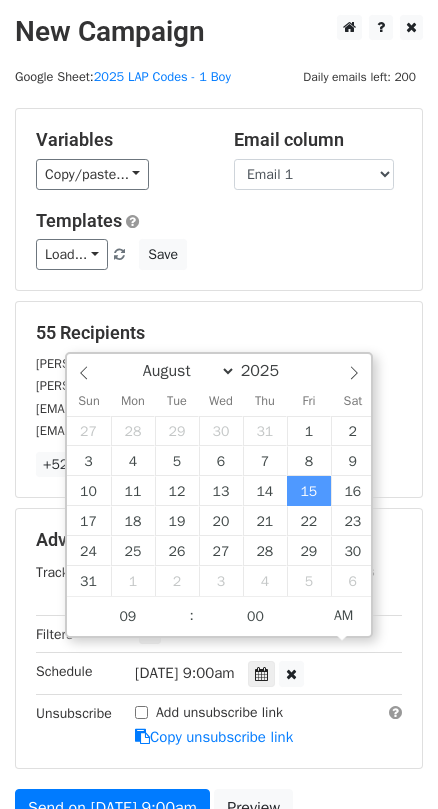 click on "New Campaign
Daily emails left: 200
Google Sheet:
2025 LAP Codes - 1 Boy
Variables
Copy/paste...
{{Grade}}
{{Student}}
{{LAP Code}}
{{Salutation}}
{{Email 1}}
Email column
Grade
Student
LAP Code
Salutation
Email 1
Templates
Load...
Webinar Invitation
Order Confirmation
Trial Expiration Warning
Newsletter
Event Invitation
Appointment Confirmation
Customer Feedback
Product Launch
Follow-up Email
Welcome Email
LAP Code - 1 boy
LAP Code- 2 Boys
Lost St. Bernard's Library book
Save
55 Recipients
martin.e.adams.esq@gmail.com
yaquelinanunez@gmail.com
farrahcine@gmail.com
+52 more
55 Recipients
×
martin.e.adams.esq@gmail.com
yaquelinanunez@gmail.com
farrahcine@gmail.com
clairescoville@mac.com
B.adelana@gmail.com
nsanchezy@aol.com" at bounding box center (219, 450) 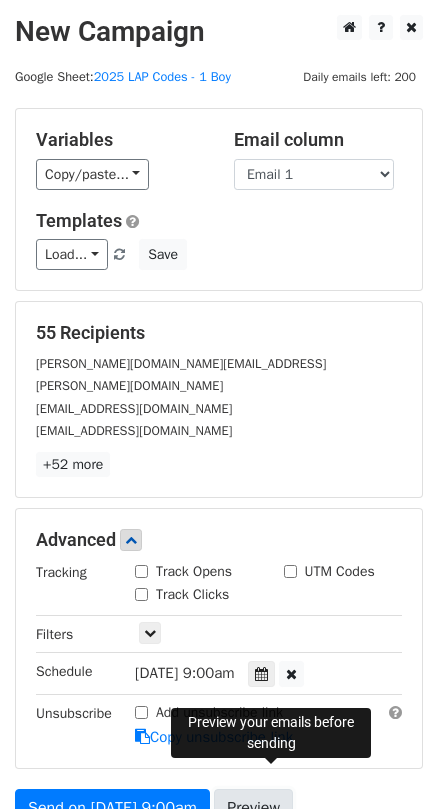 click on "Preview" at bounding box center [253, 808] 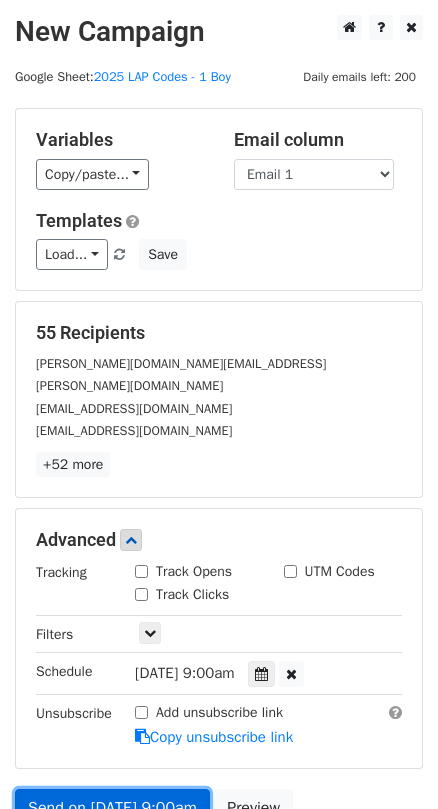 click on "Send on [DATE] 9:00am" at bounding box center [112, 808] 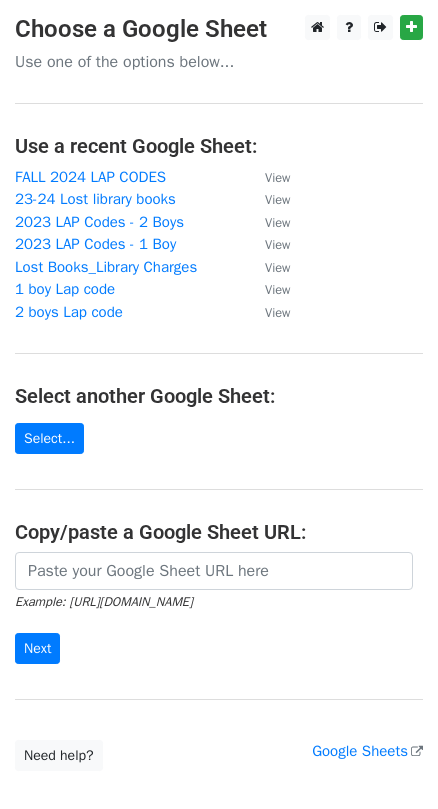 scroll, scrollTop: 0, scrollLeft: 0, axis: both 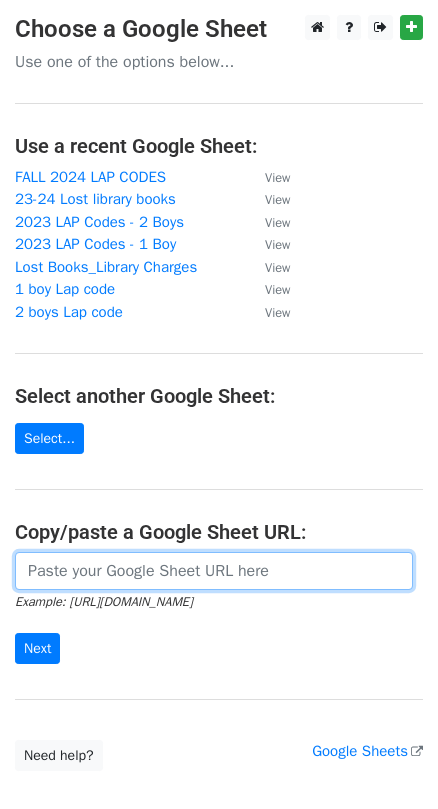 click at bounding box center [214, 571] 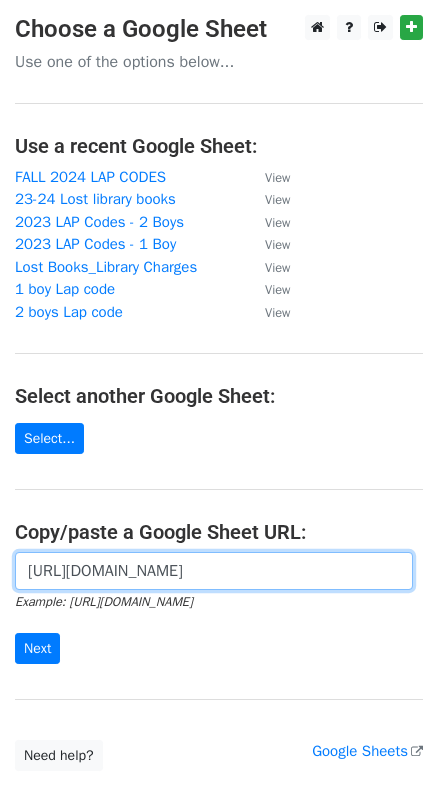 scroll, scrollTop: 0, scrollLeft: 442, axis: horizontal 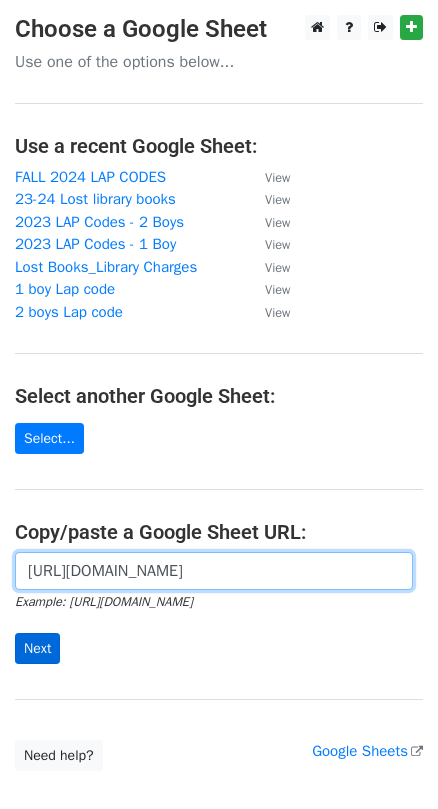 type on "https://docs.google.com/spreadsheets/d/1YEmxluoI0v9v-7V8GD1rRRrHY3vWRMNaIeP8S9igW4k/edit?gid=0#gid=0" 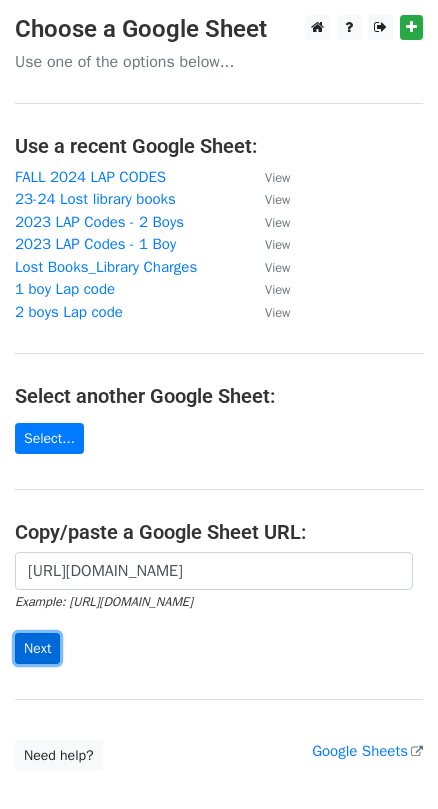 click on "Next" at bounding box center [37, 648] 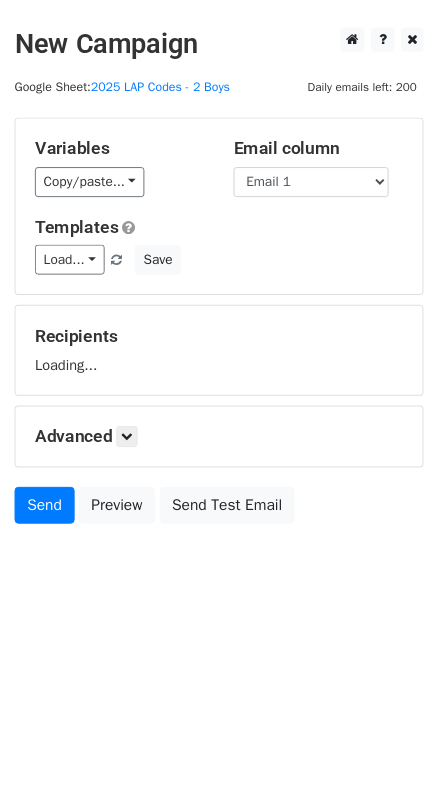 scroll, scrollTop: 0, scrollLeft: 0, axis: both 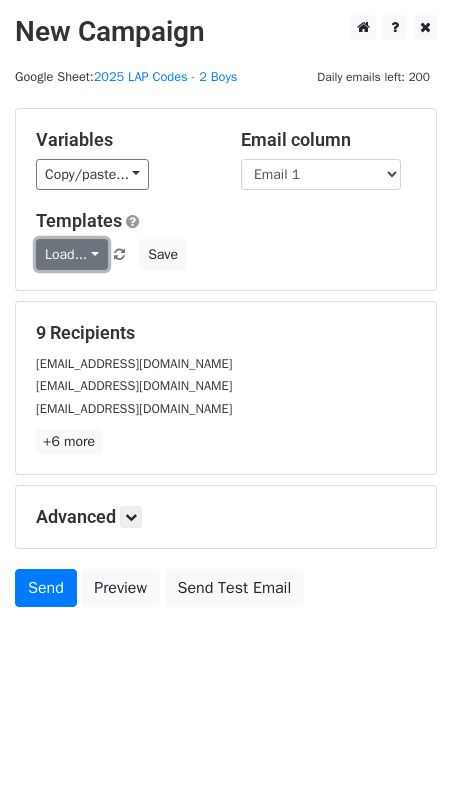 click on "Load..." at bounding box center [72, 254] 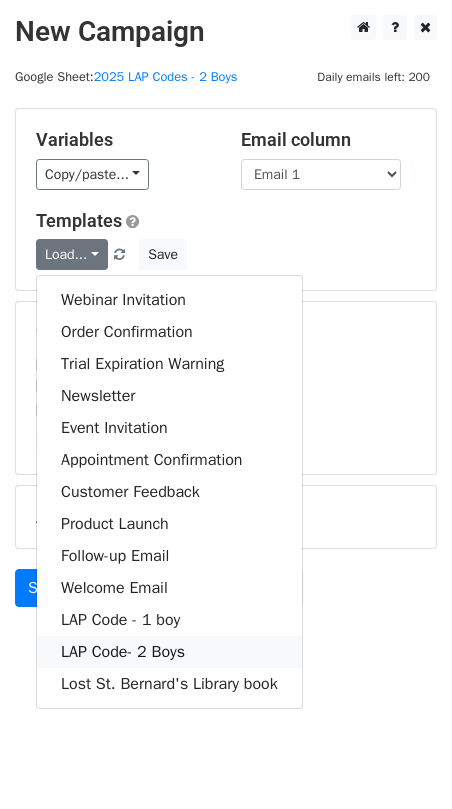 click on "LAP Code- 2 Boys" at bounding box center (169, 652) 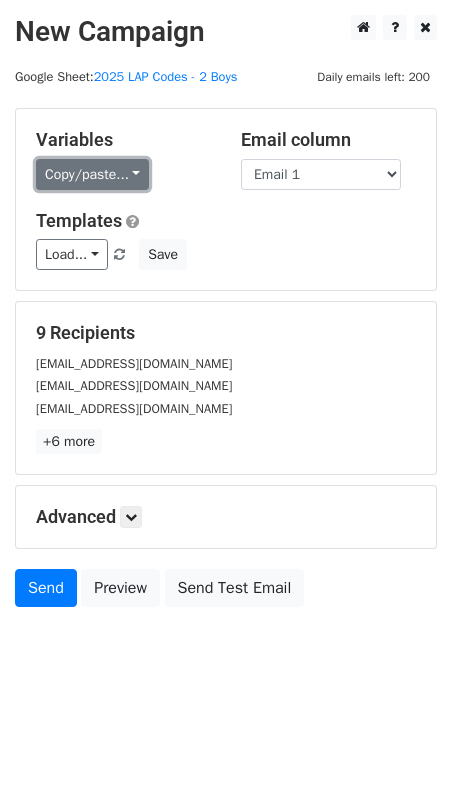 click on "Copy/paste..." at bounding box center (92, 174) 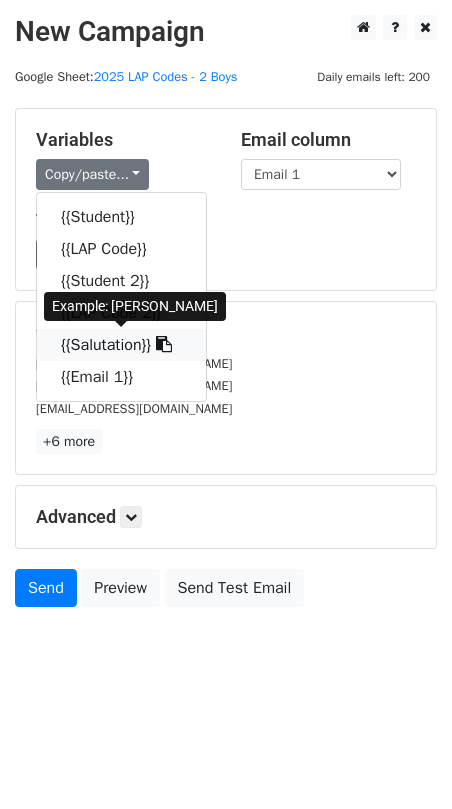 click on "{{Salutation}}" at bounding box center (121, 345) 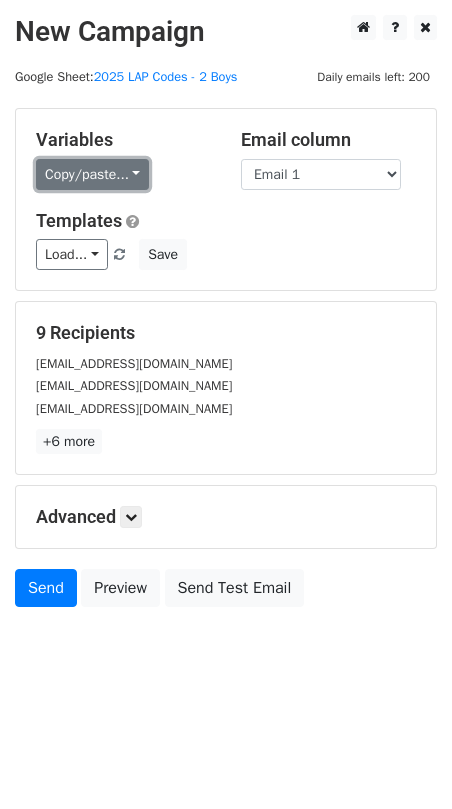 click on "Copy/paste..." at bounding box center [92, 174] 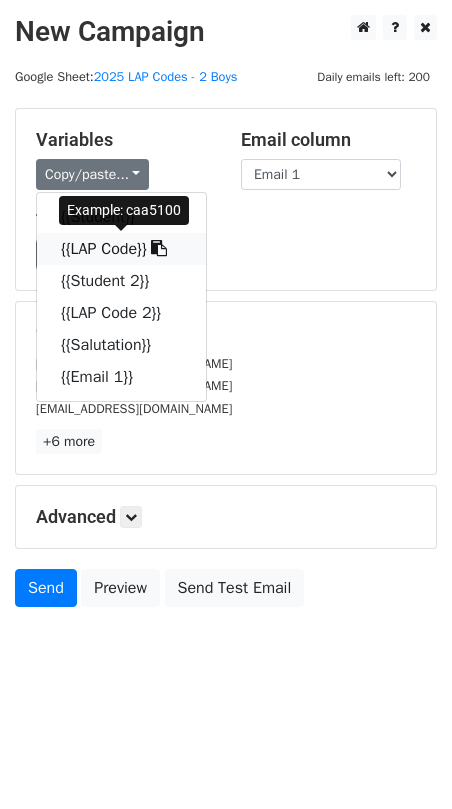 click on "{{LAP Code}}" at bounding box center [121, 249] 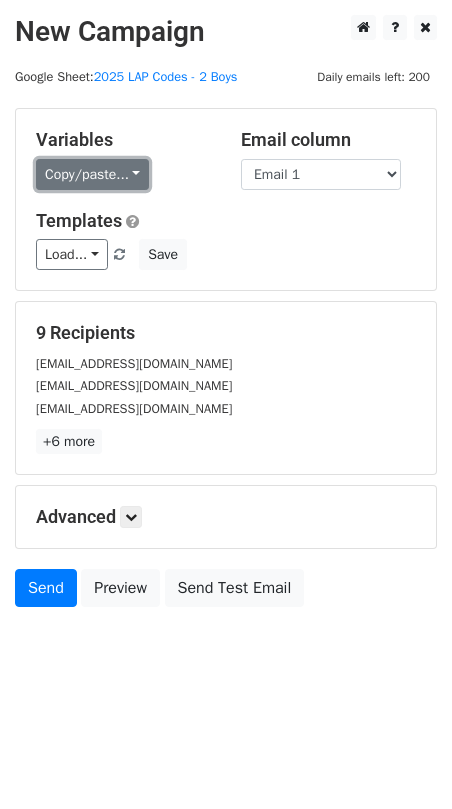 click on "Copy/paste..." at bounding box center (92, 174) 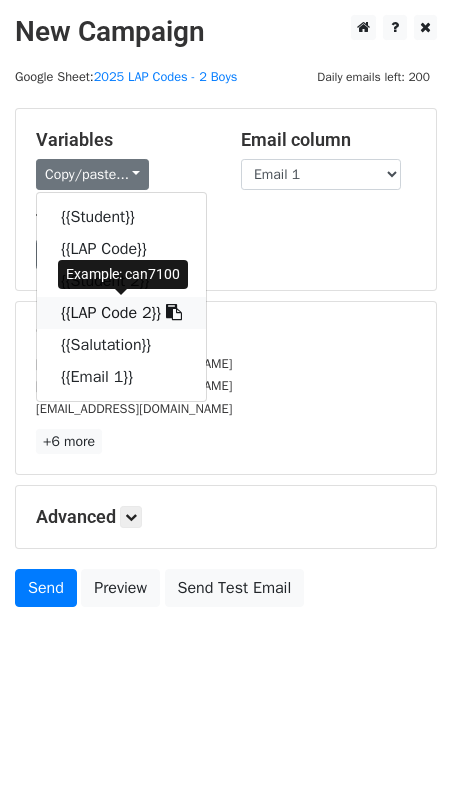 click on "{{LAP Code 2}}" at bounding box center [121, 313] 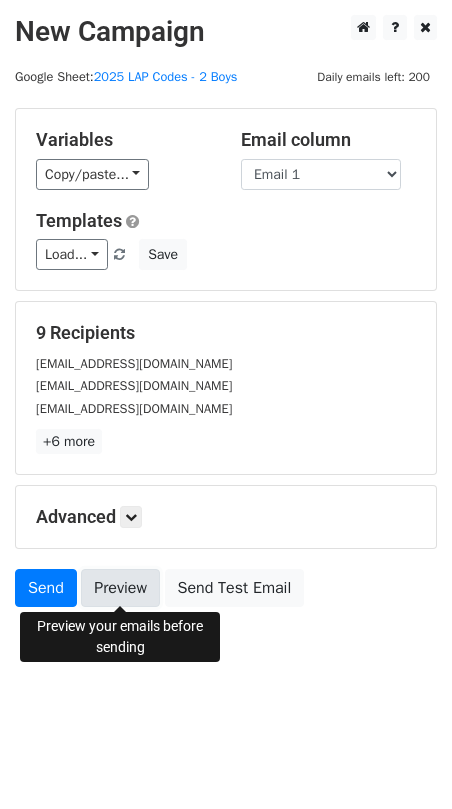 click on "Preview" at bounding box center [120, 588] 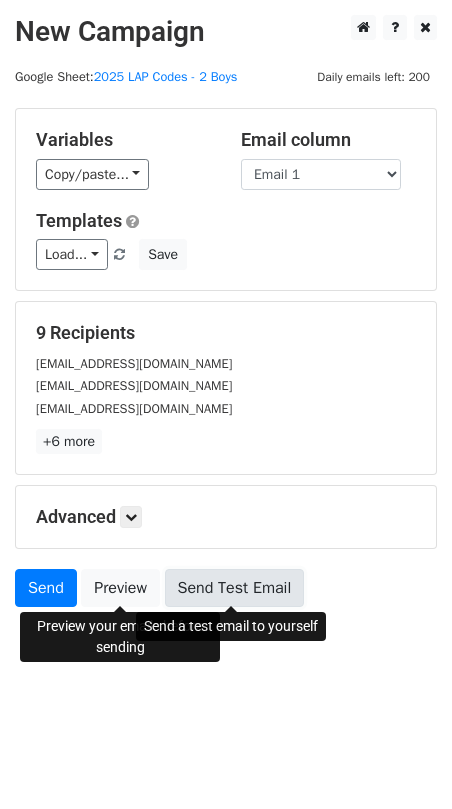 click on "Send Test Email" at bounding box center [235, 588] 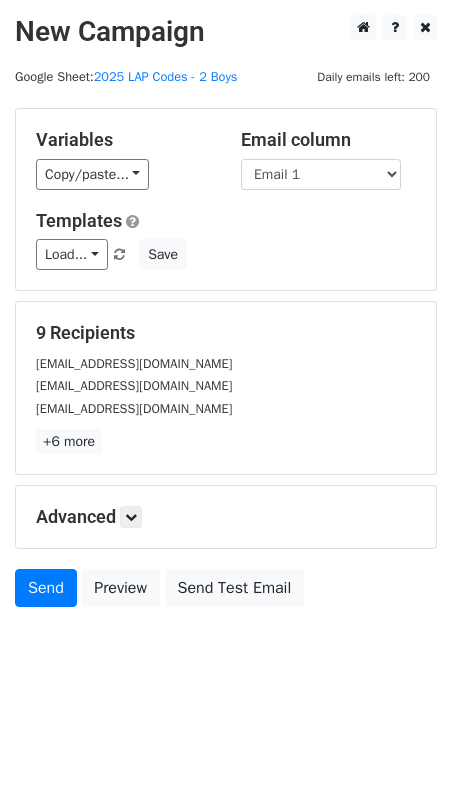 click on "Advanced" at bounding box center (226, 517) 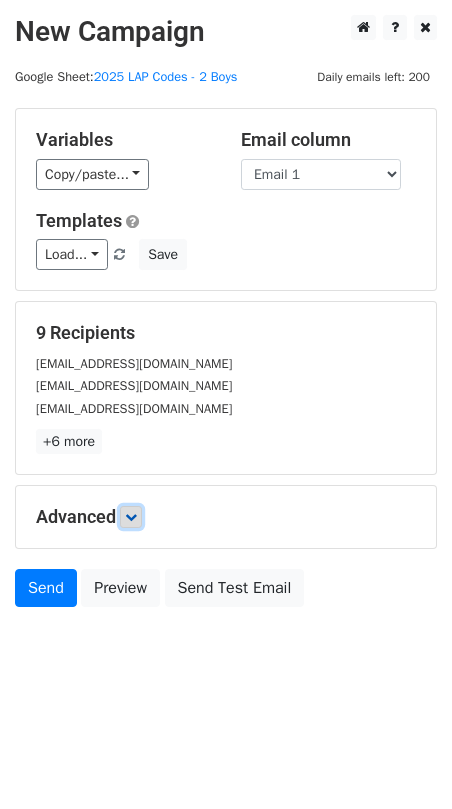 click at bounding box center (131, 517) 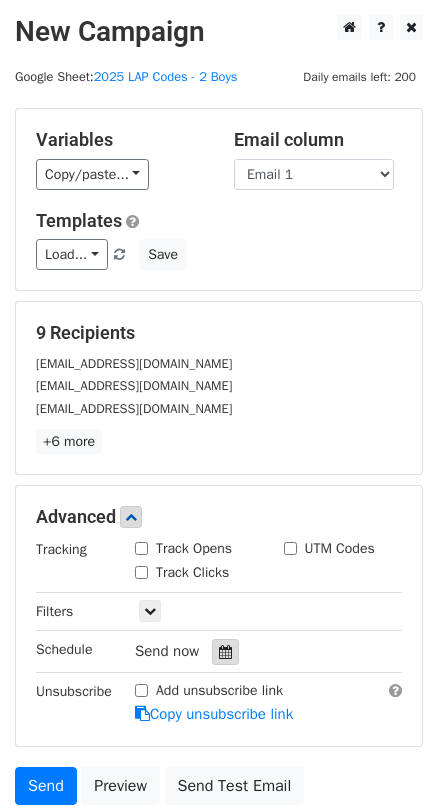 click at bounding box center (225, 652) 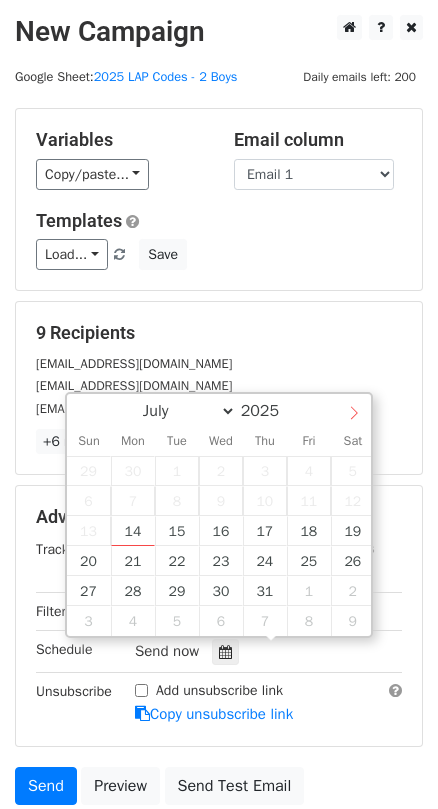 select on "7" 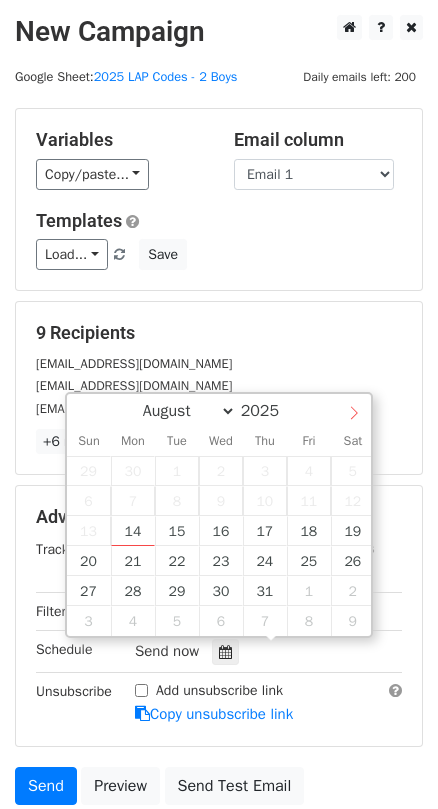click 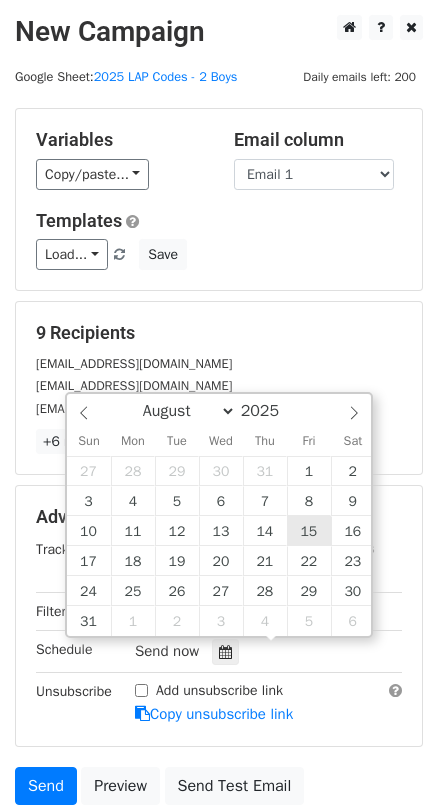 type on "[DATE] 12:00" 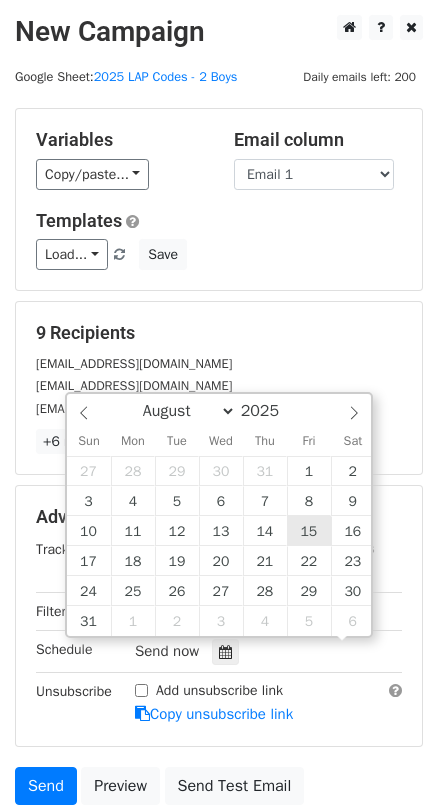 scroll, scrollTop: 0, scrollLeft: 0, axis: both 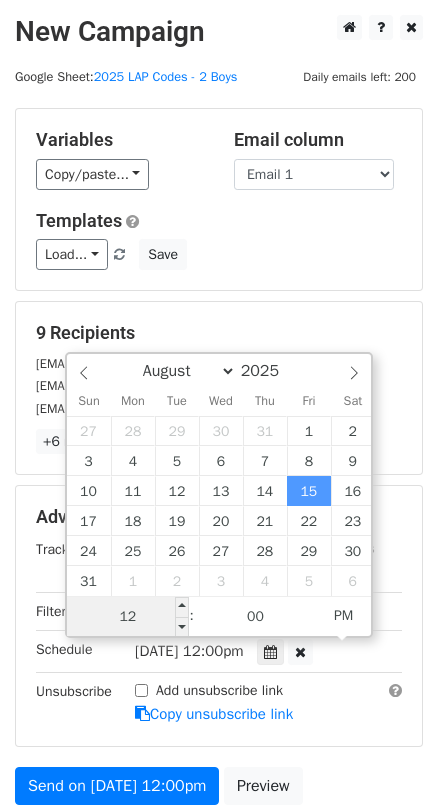 type on "9" 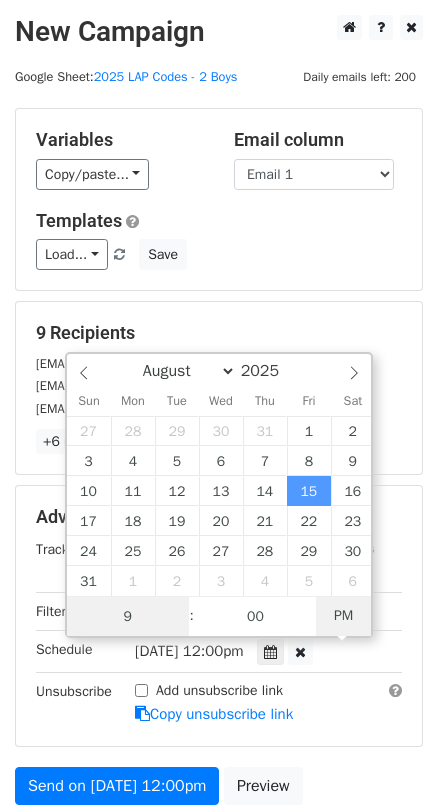 type on "[DATE] 09:00" 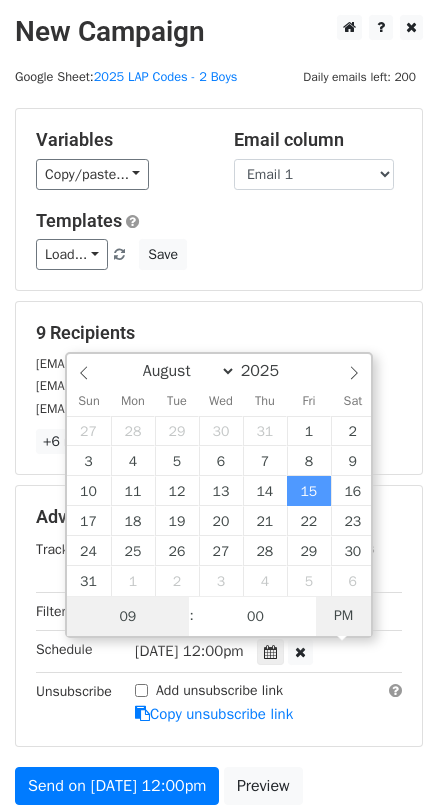click on "PM" at bounding box center (343, 616) 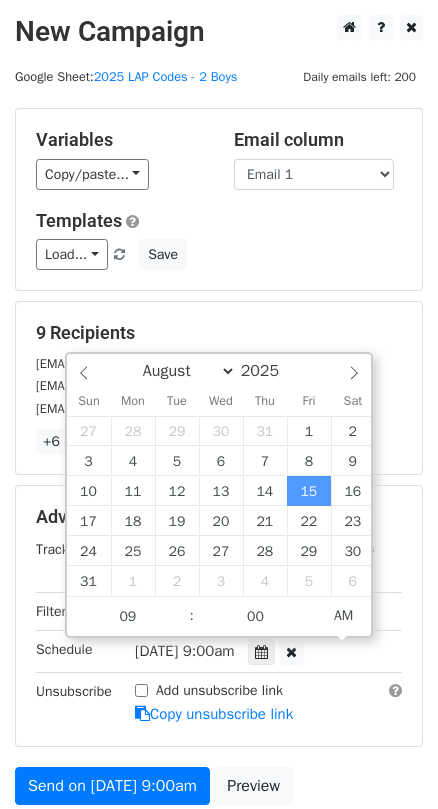 click on "New Campaign
Daily emails left: 200
Google Sheet:
2025 LAP Codes - 2 Boys
Variables
Copy/paste...
{{Student}}
{{LAP Code}}
{{Student 2}}
{{LAP Code 2}}
{{Salutation}}
{{Email 1}}
Email column
Student
LAP Code
Student 2
LAP Code 2
Salutation
Email 1
Templates
Load...
Webinar Invitation
Order Confirmation
Trial Expiration Warning
Newsletter
Event Invitation
Appointment Confirmation
Customer Feedback
Product Launch
Follow-up Email
Welcome Email
LAP Code - 1 boy
LAP Code- 2 Boys
Lost St. Bernard's Library book
Save
9 Recipients
[EMAIL_ADDRESS][DOMAIN_NAME]
[EMAIL_ADDRESS][DOMAIN_NAME]
[EMAIL_ADDRESS][DOMAIN_NAME]
+6 more
9 Recipients
×
[EMAIL_ADDRESS][DOMAIN_NAME]
[EMAIL_ADDRESS][DOMAIN_NAME]
[EMAIL_ADDRESS][DOMAIN_NAME]
[PERSON_NAME][DOMAIN_NAME][EMAIL_ADDRESS][PERSON_NAME][DOMAIN_NAME]
[DOMAIN_NAME][EMAIL_ADDRESS][DOMAIN_NAME]" at bounding box center [219, 439] 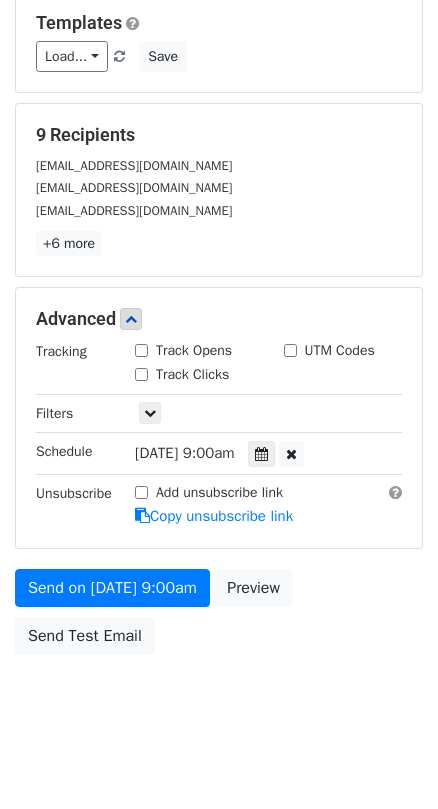 scroll, scrollTop: 210, scrollLeft: 0, axis: vertical 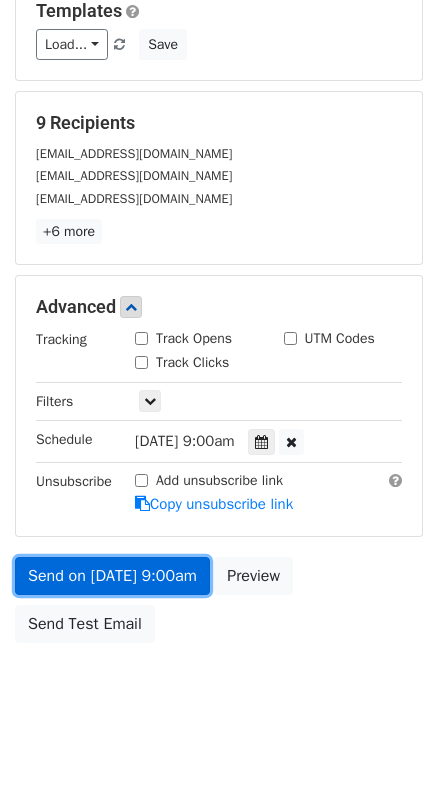 click on "Send on [DATE] 9:00am" at bounding box center (112, 576) 